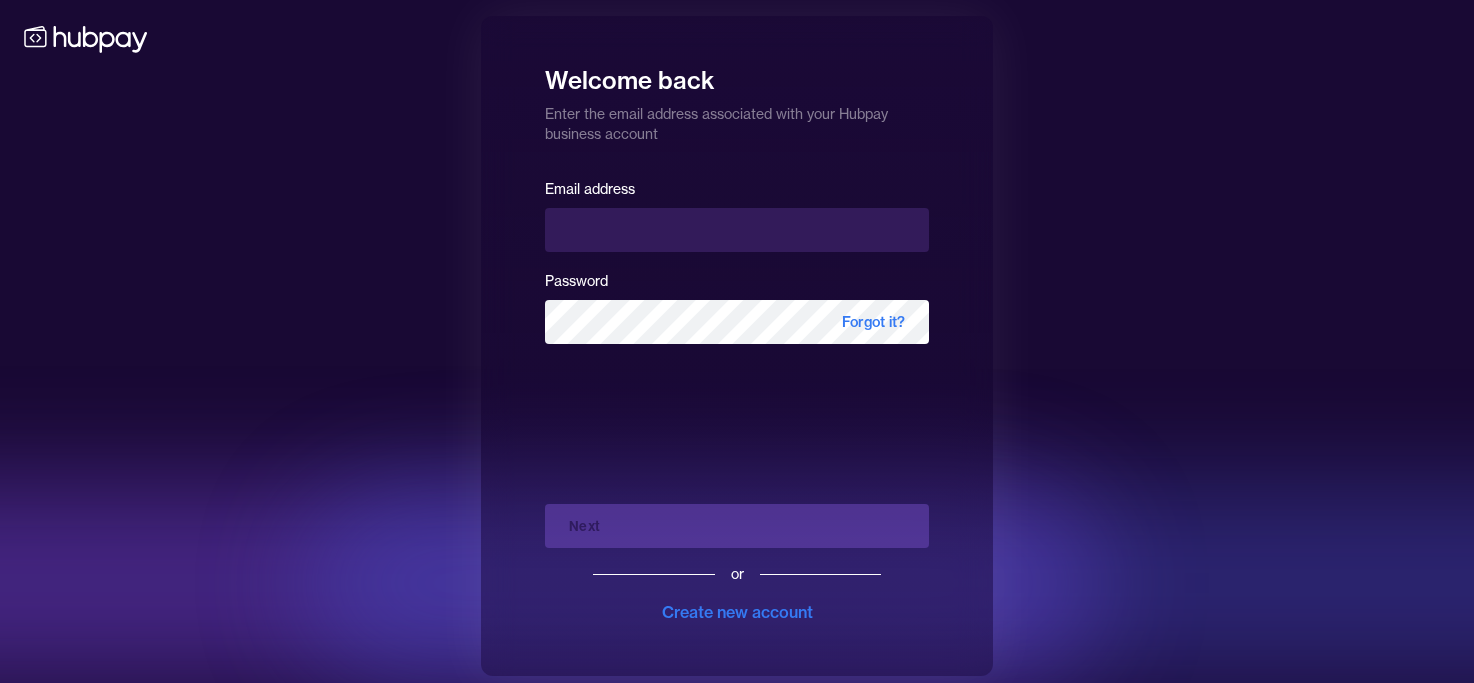 scroll, scrollTop: 0, scrollLeft: 0, axis: both 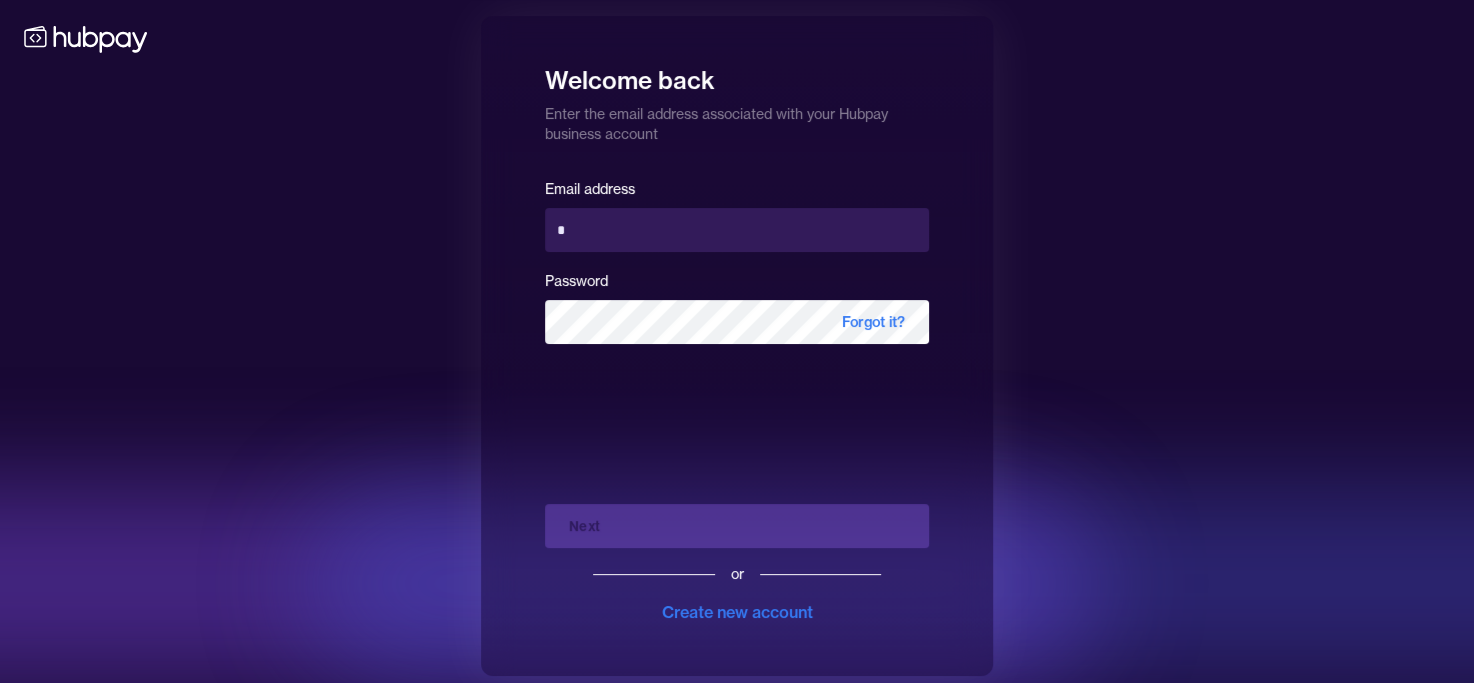 type on "**********" 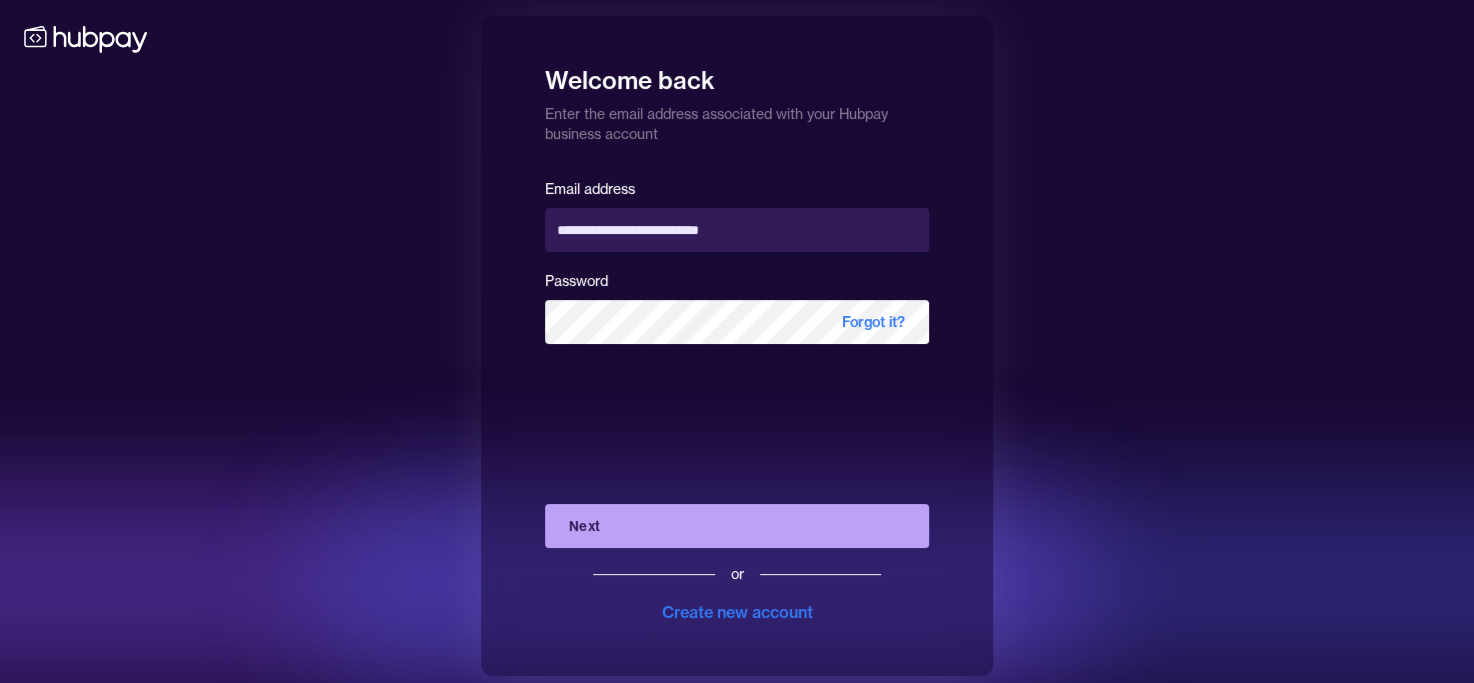 click on "Next" at bounding box center (737, 526) 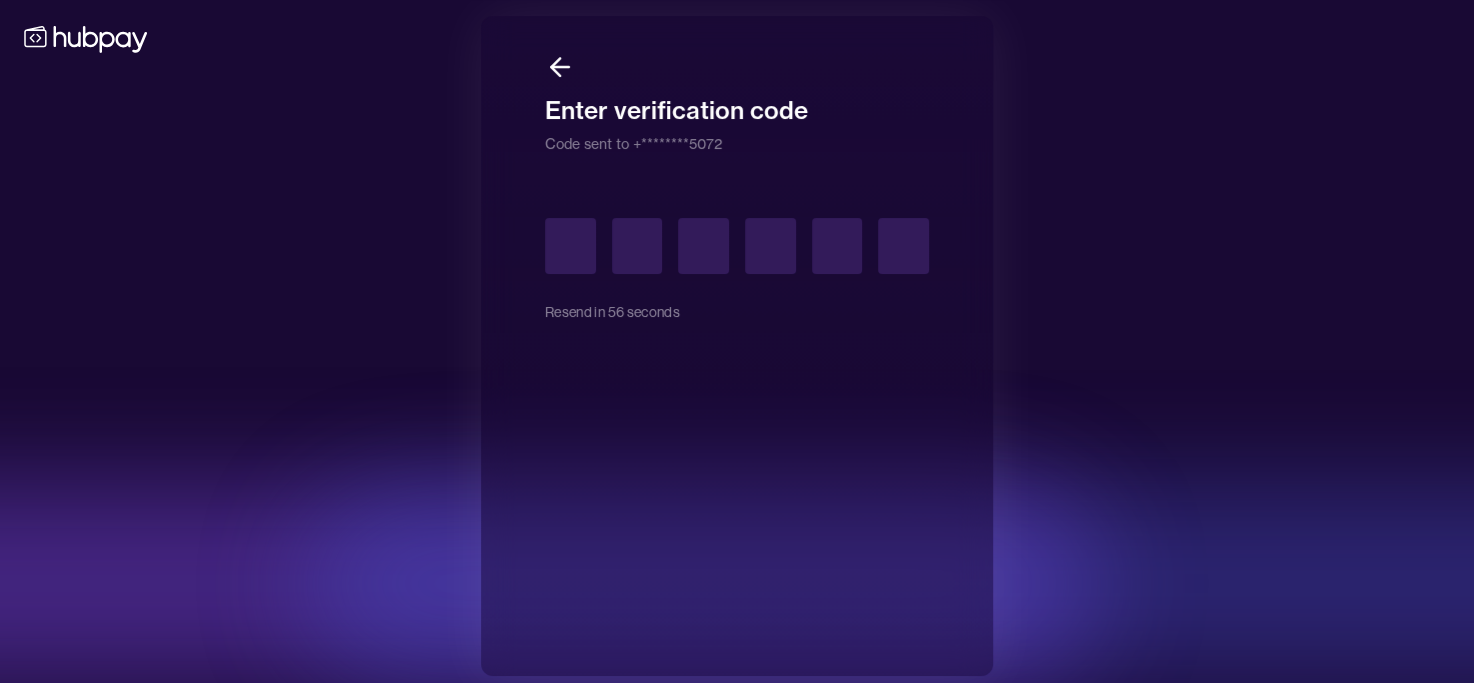 type on "*" 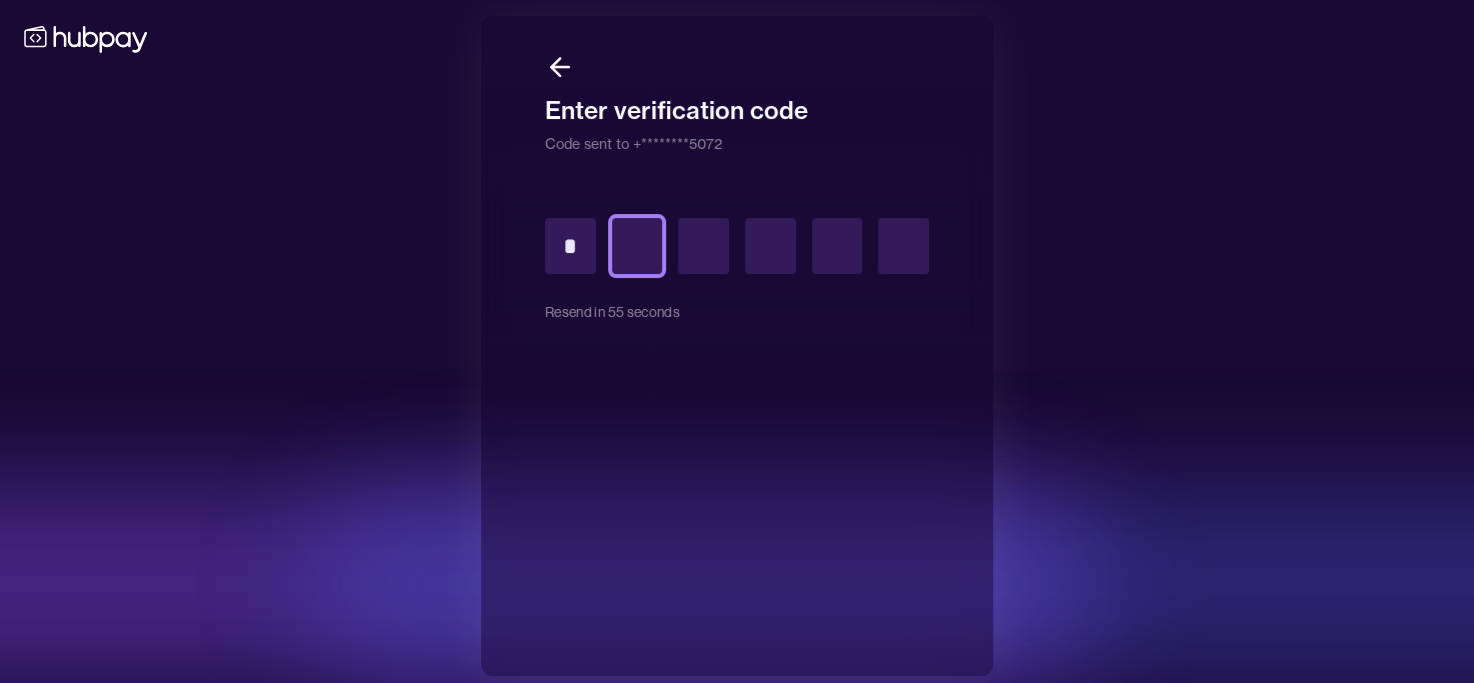 type on "*" 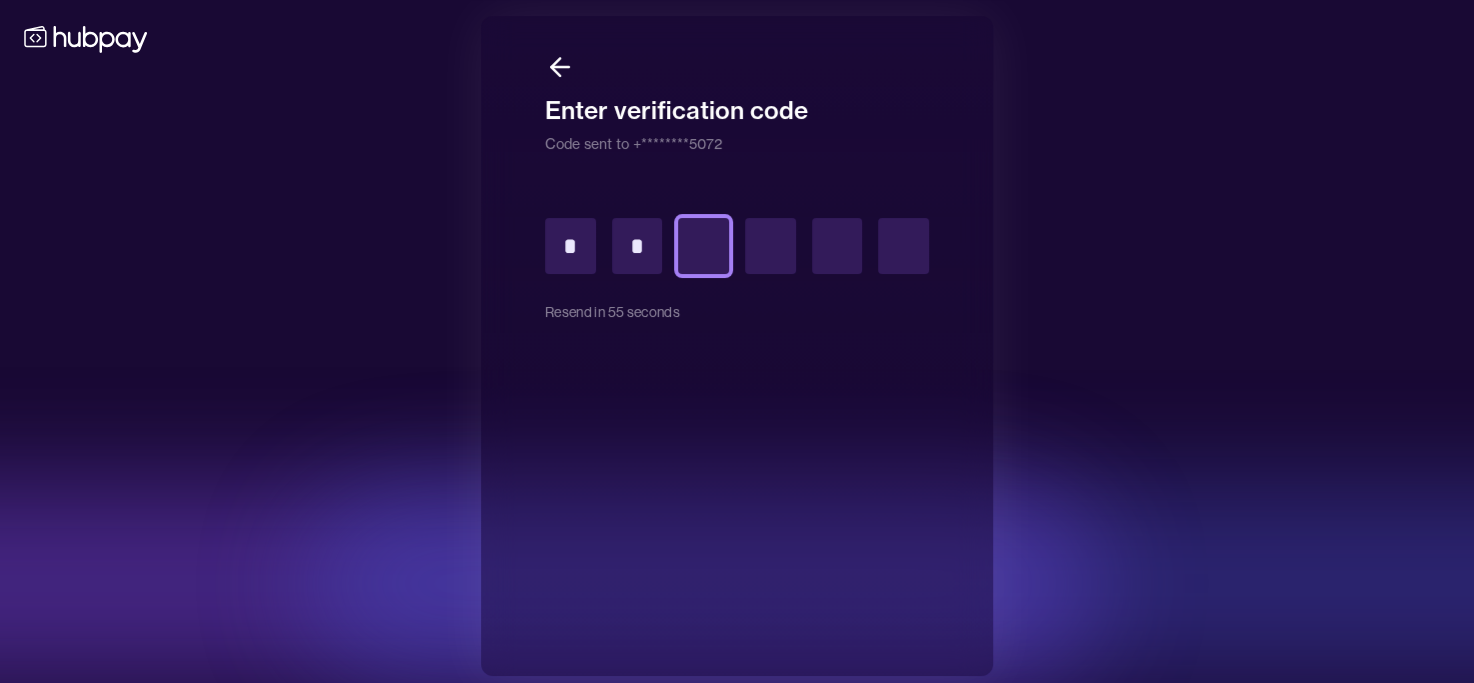 type on "*" 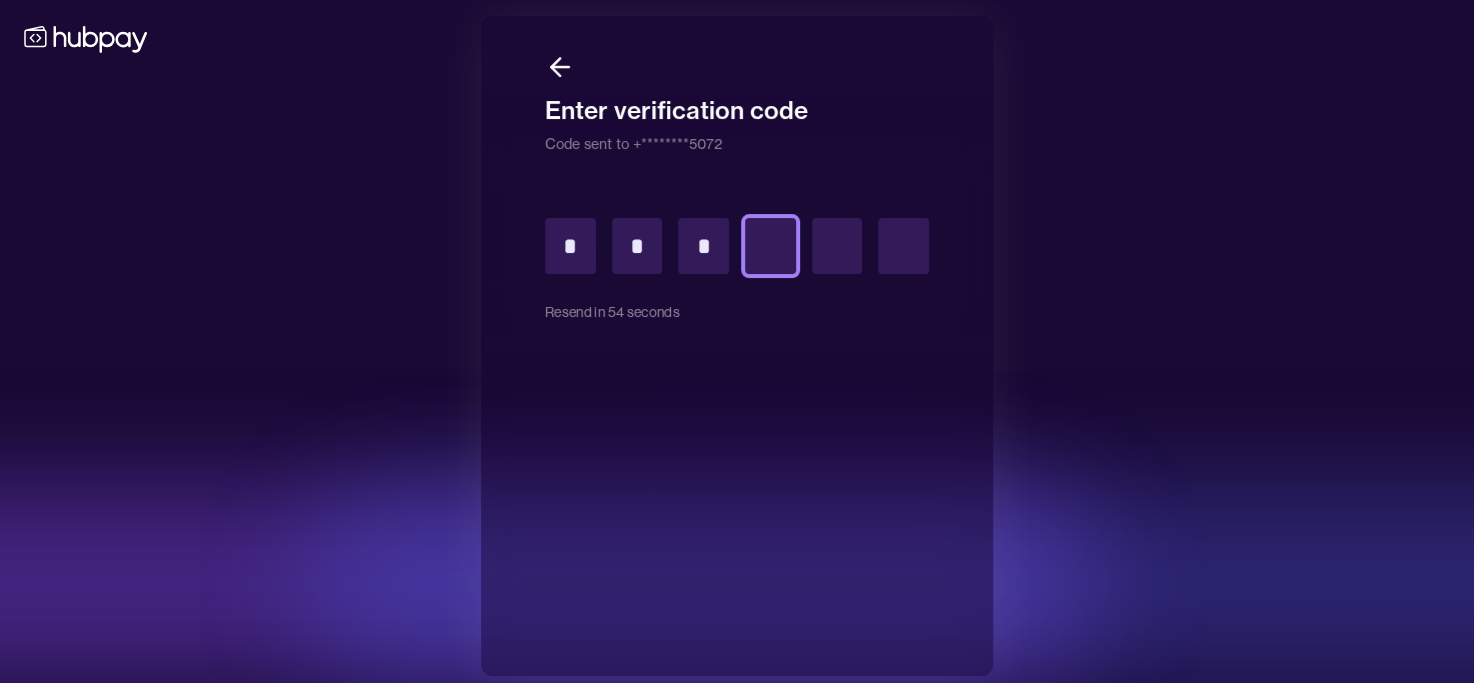 type on "*" 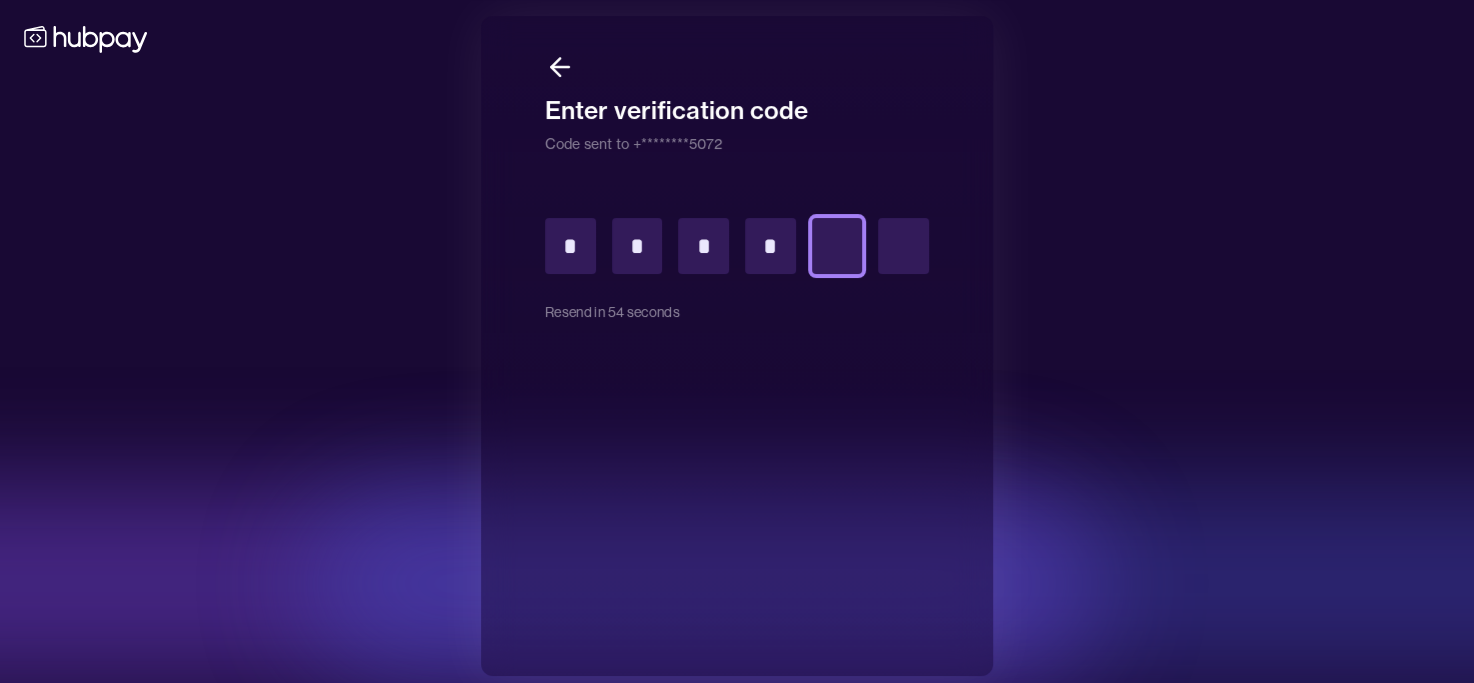 type on "*" 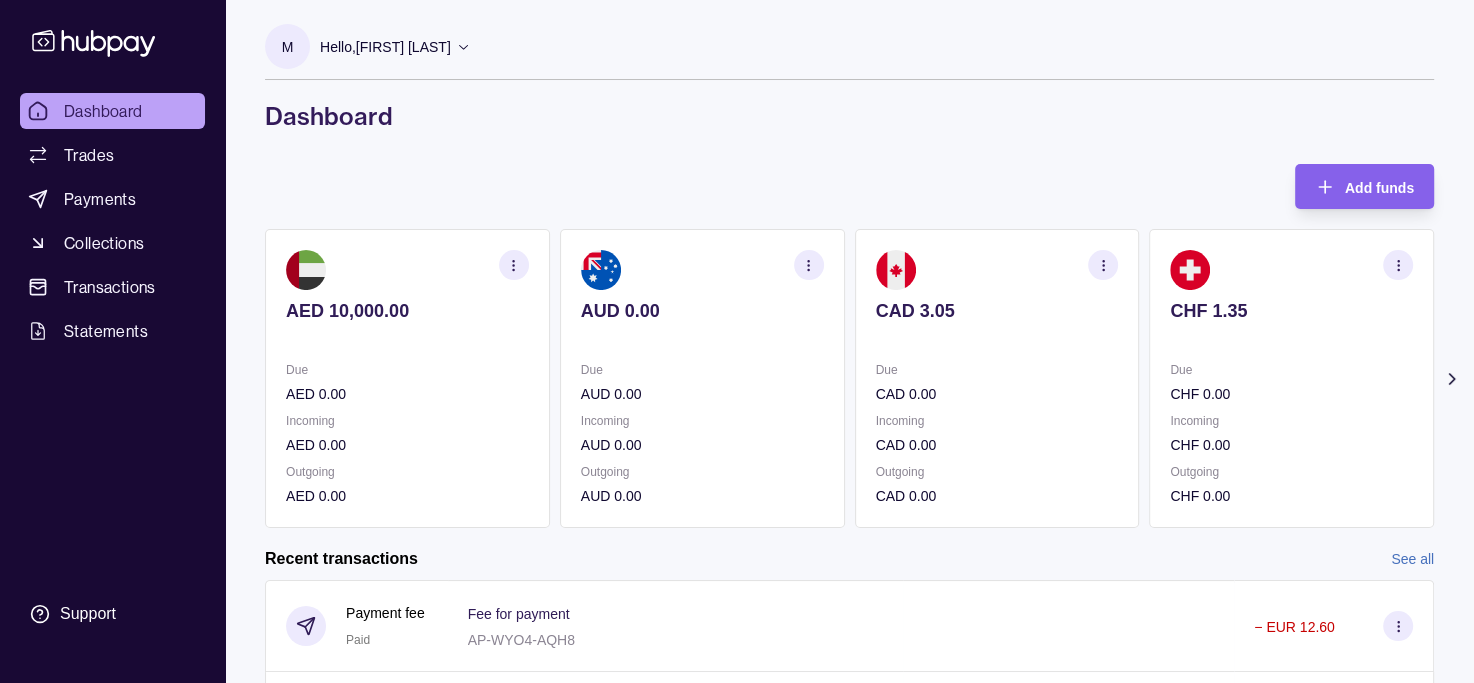 click 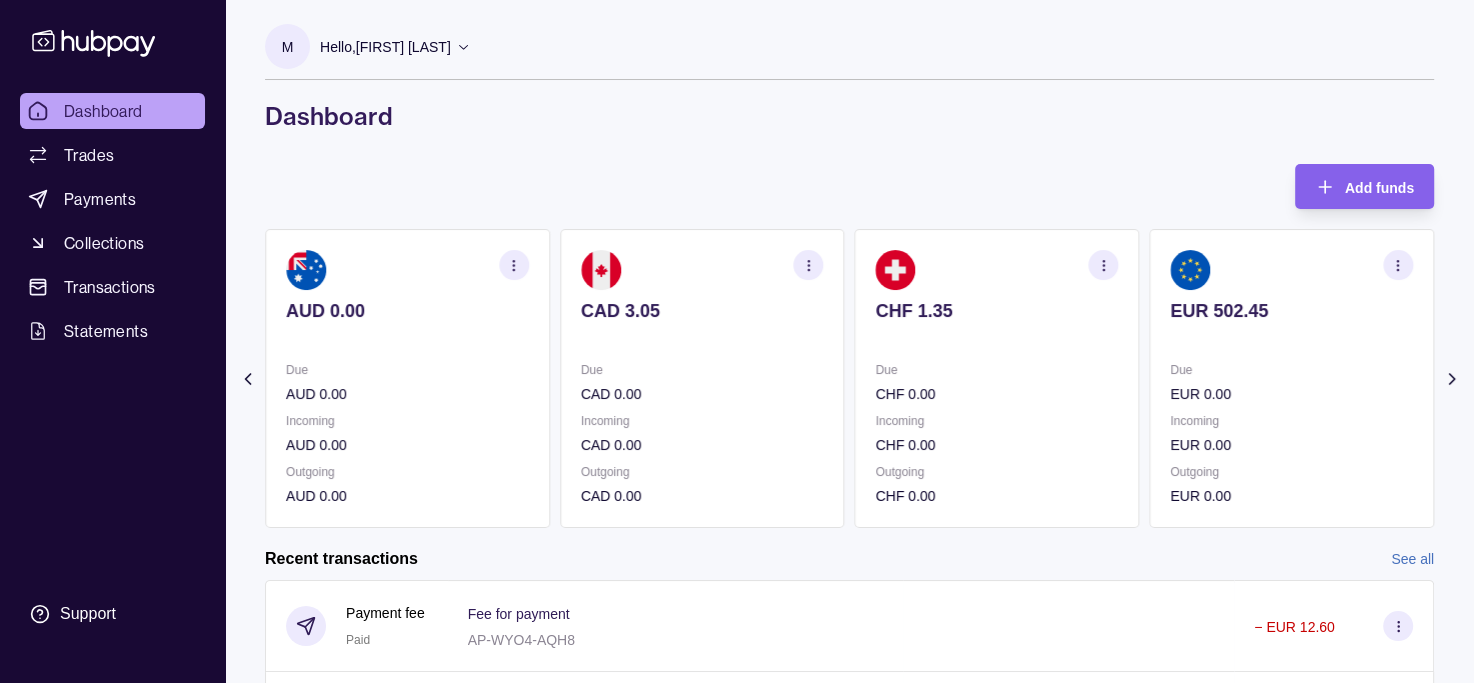 click 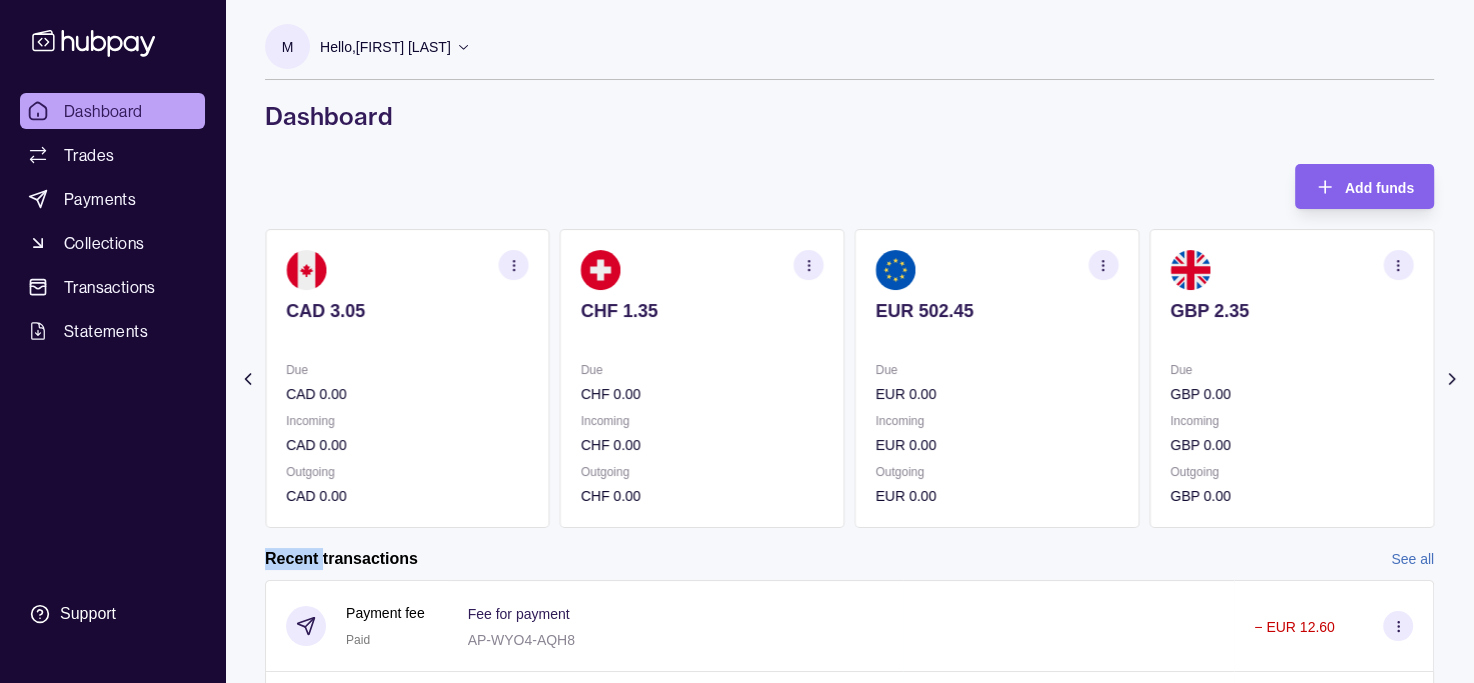 click 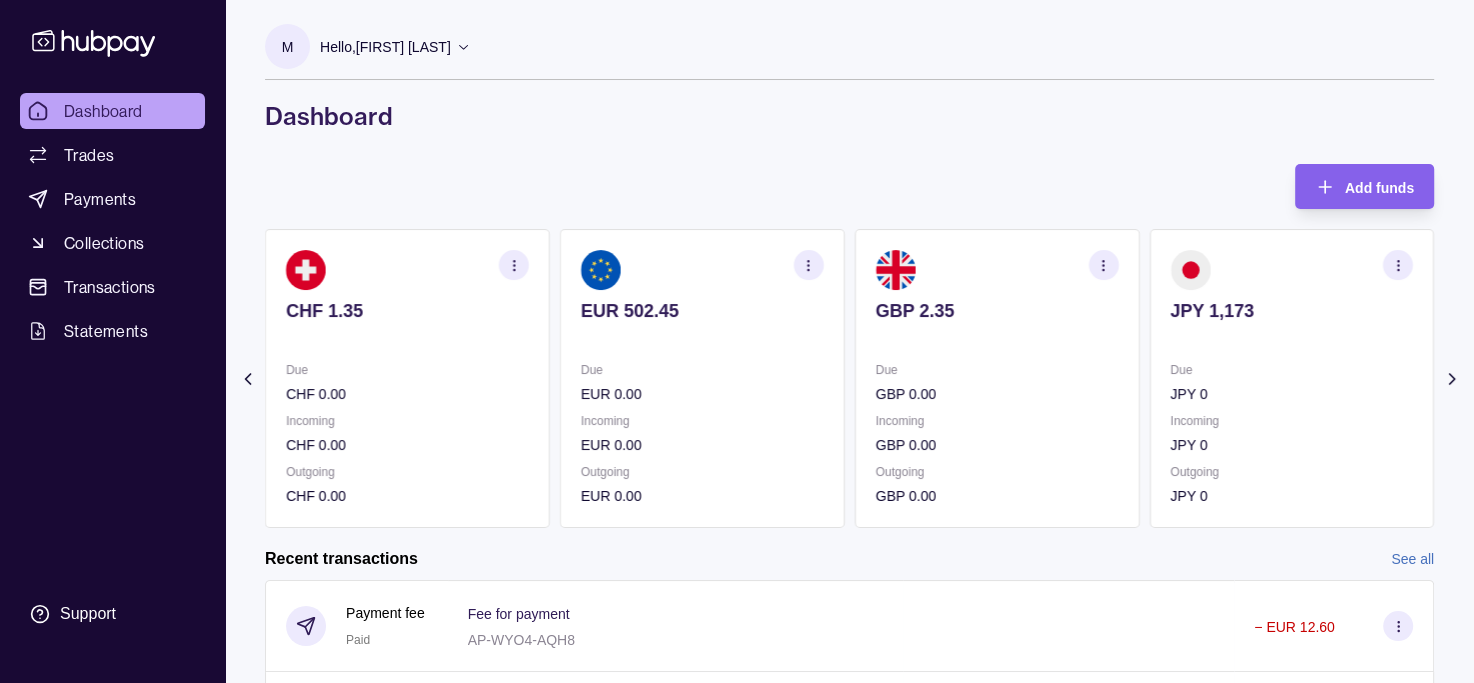 click 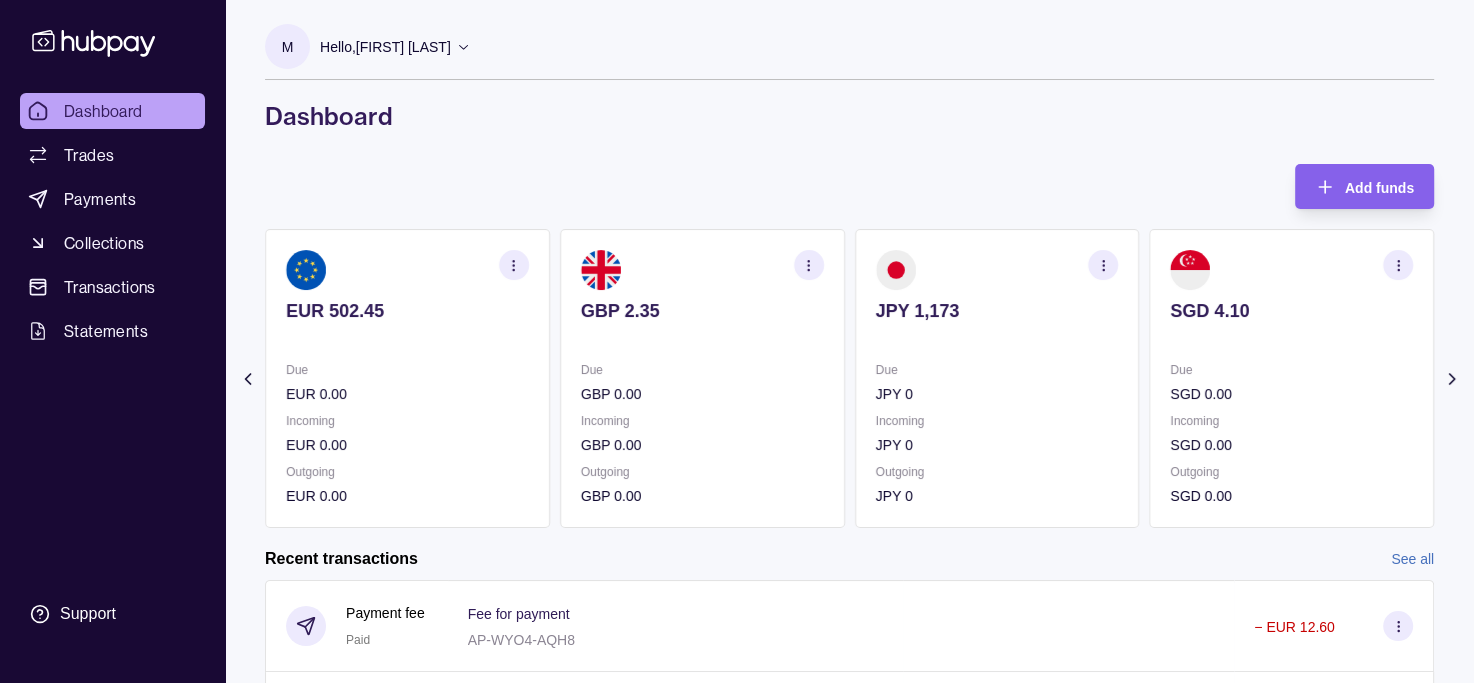 drag, startPoint x: 850, startPoint y: 163, endPoint x: 836, endPoint y: 178, distance: 20.518284 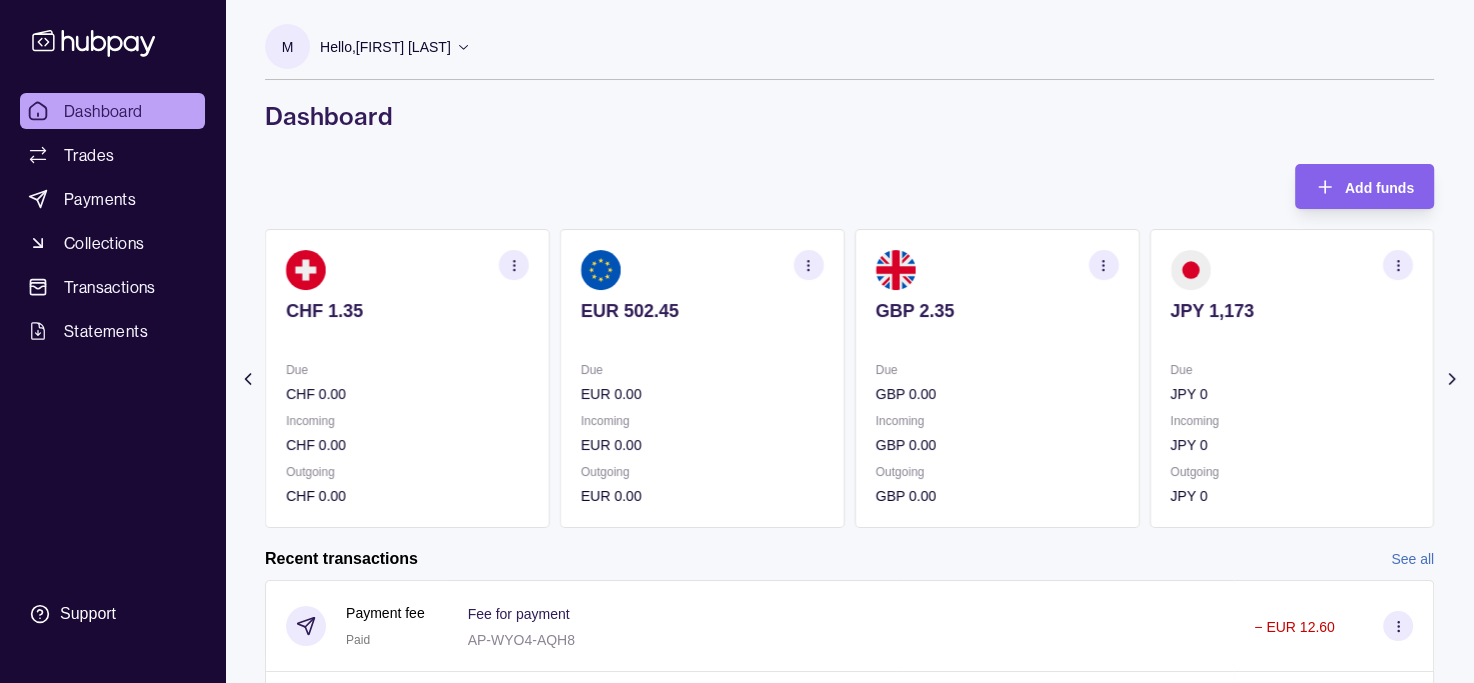 click 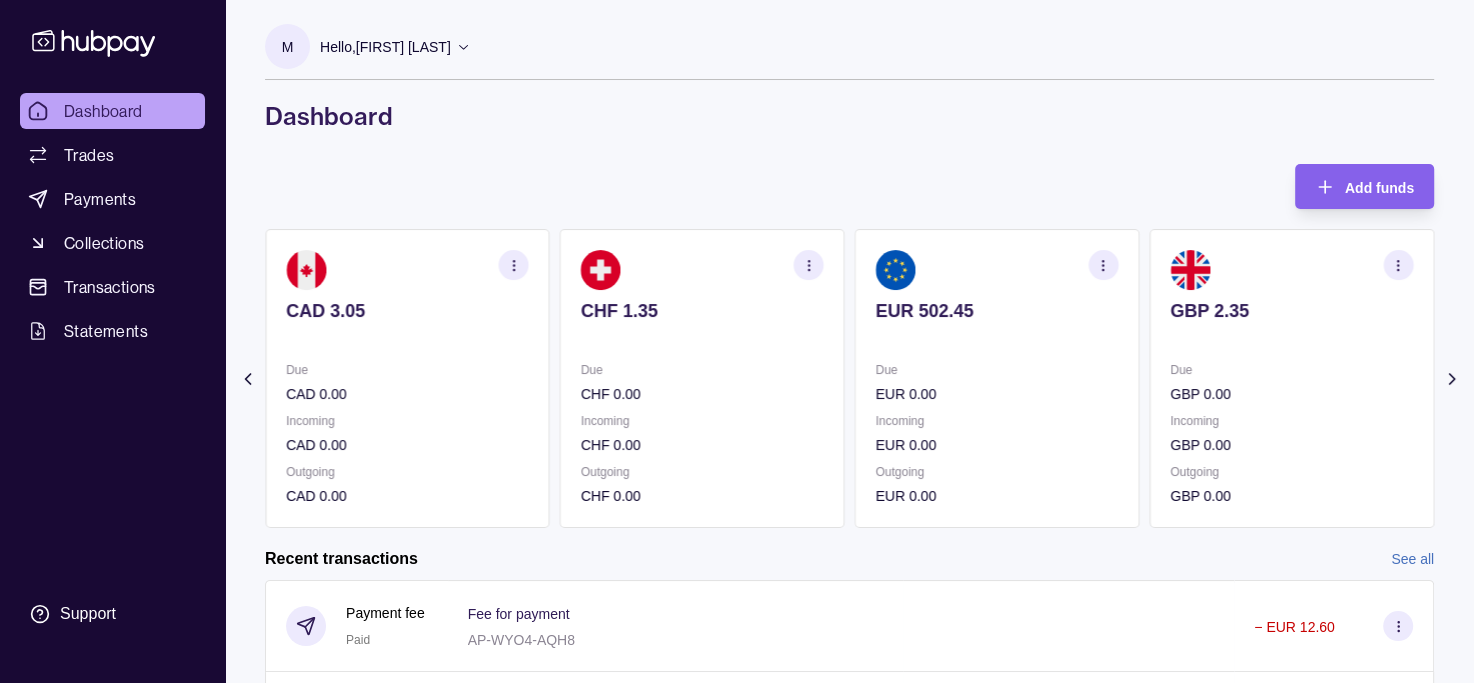 click 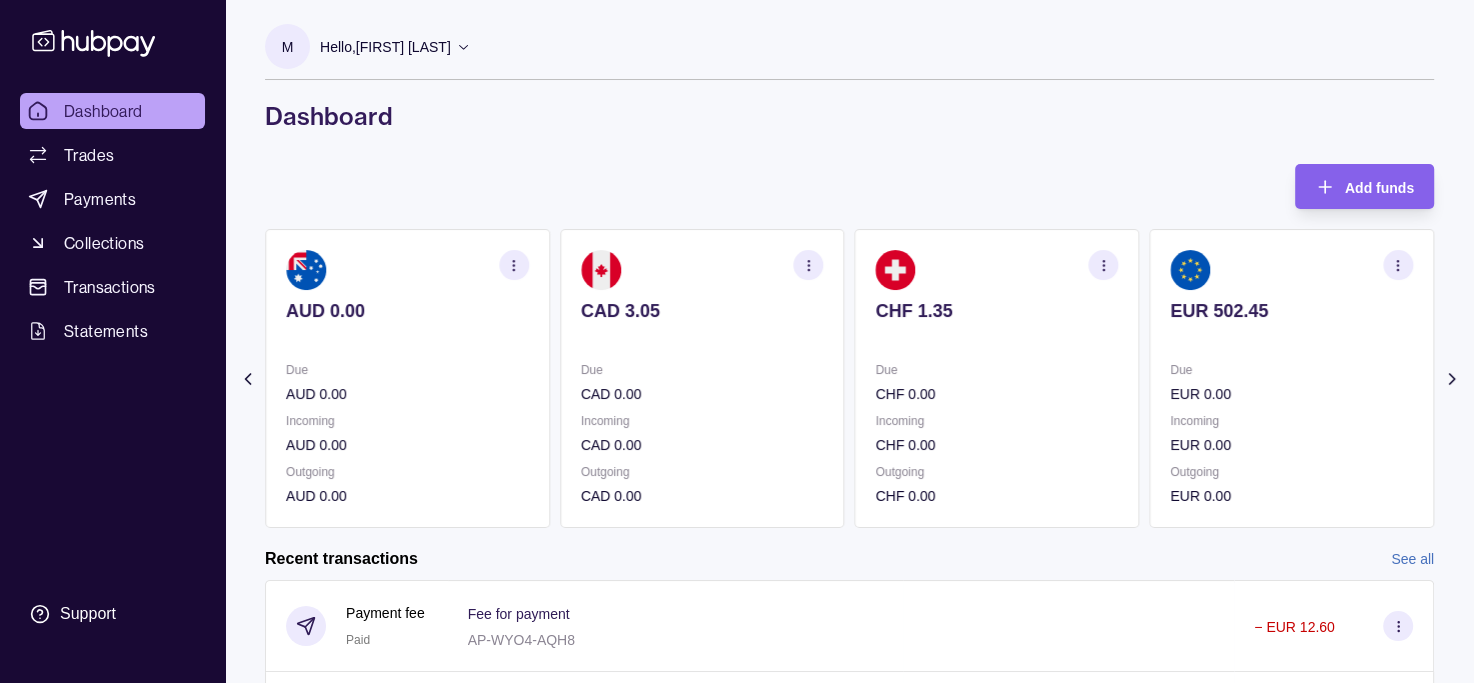 click 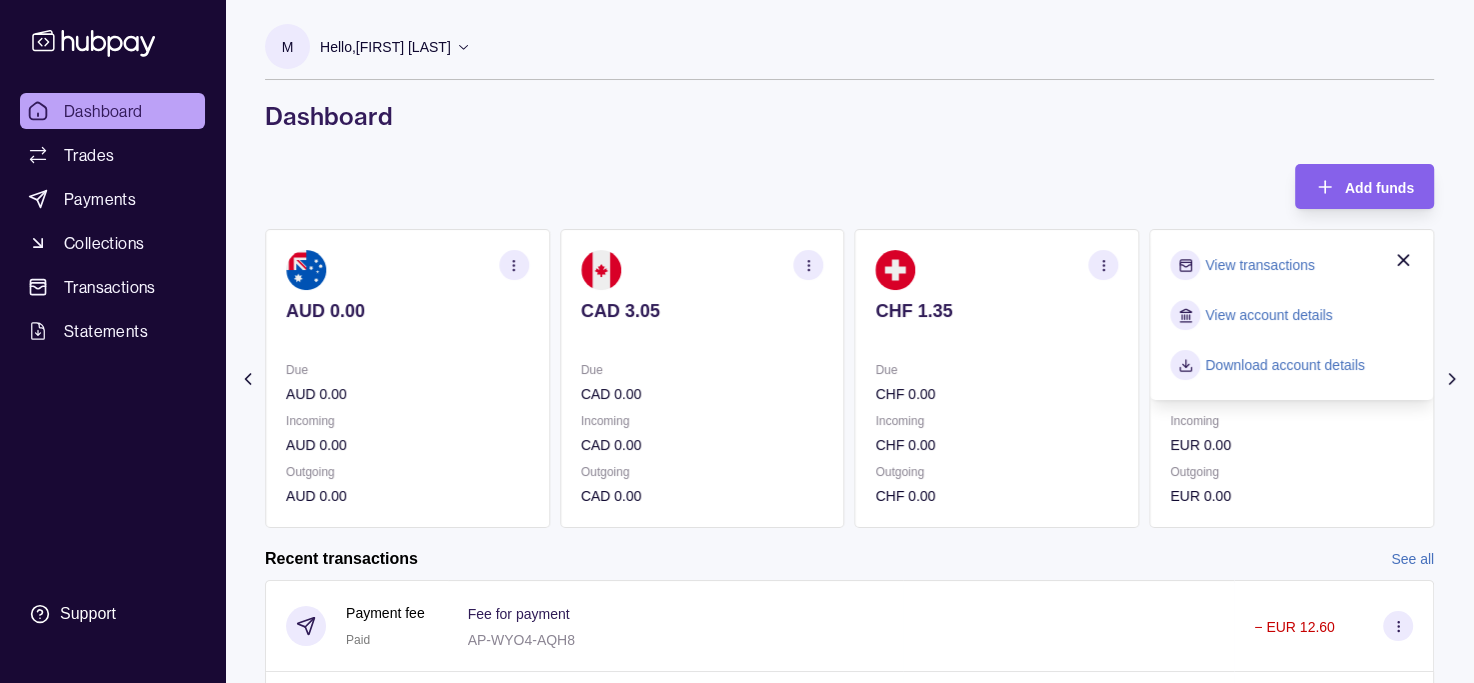 click on "View transactions" at bounding box center [1259, 265] 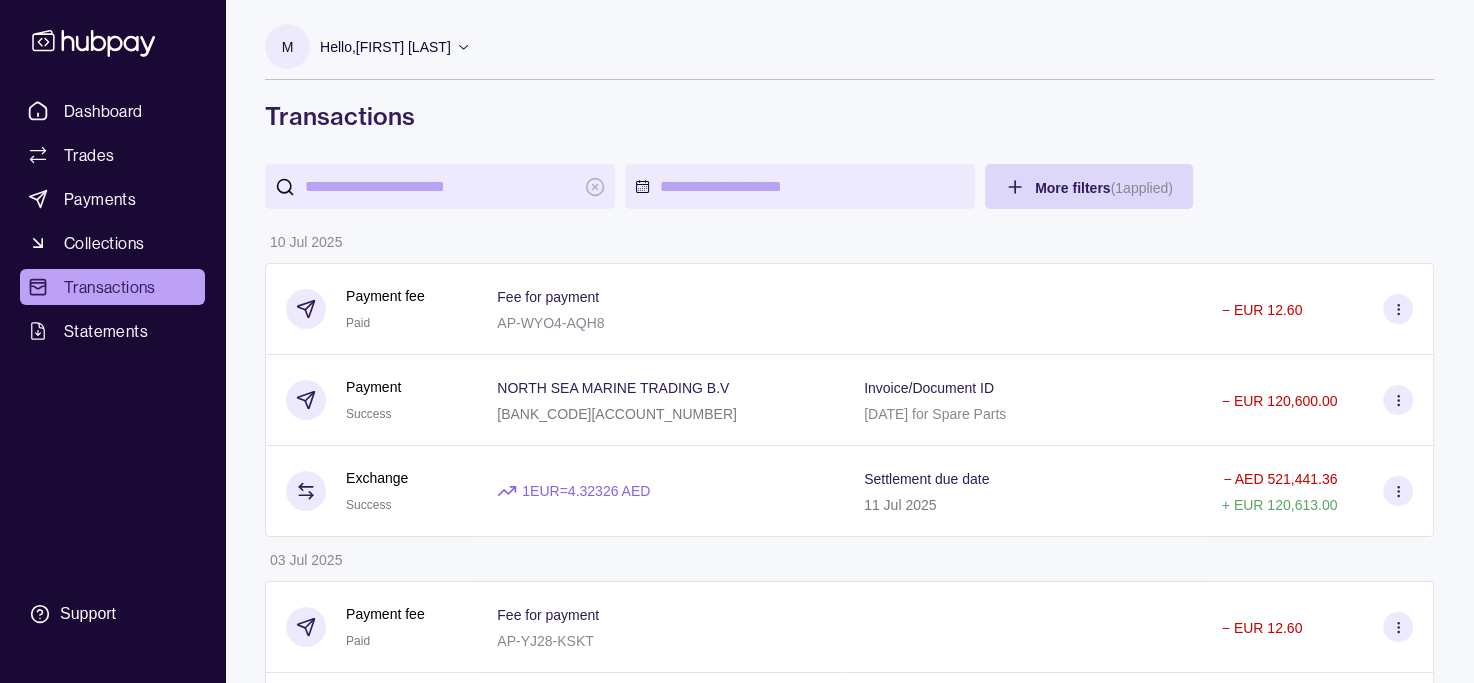click on "Dashboard Trades Payments Collections Transactions Statements Support" at bounding box center (112, 364) 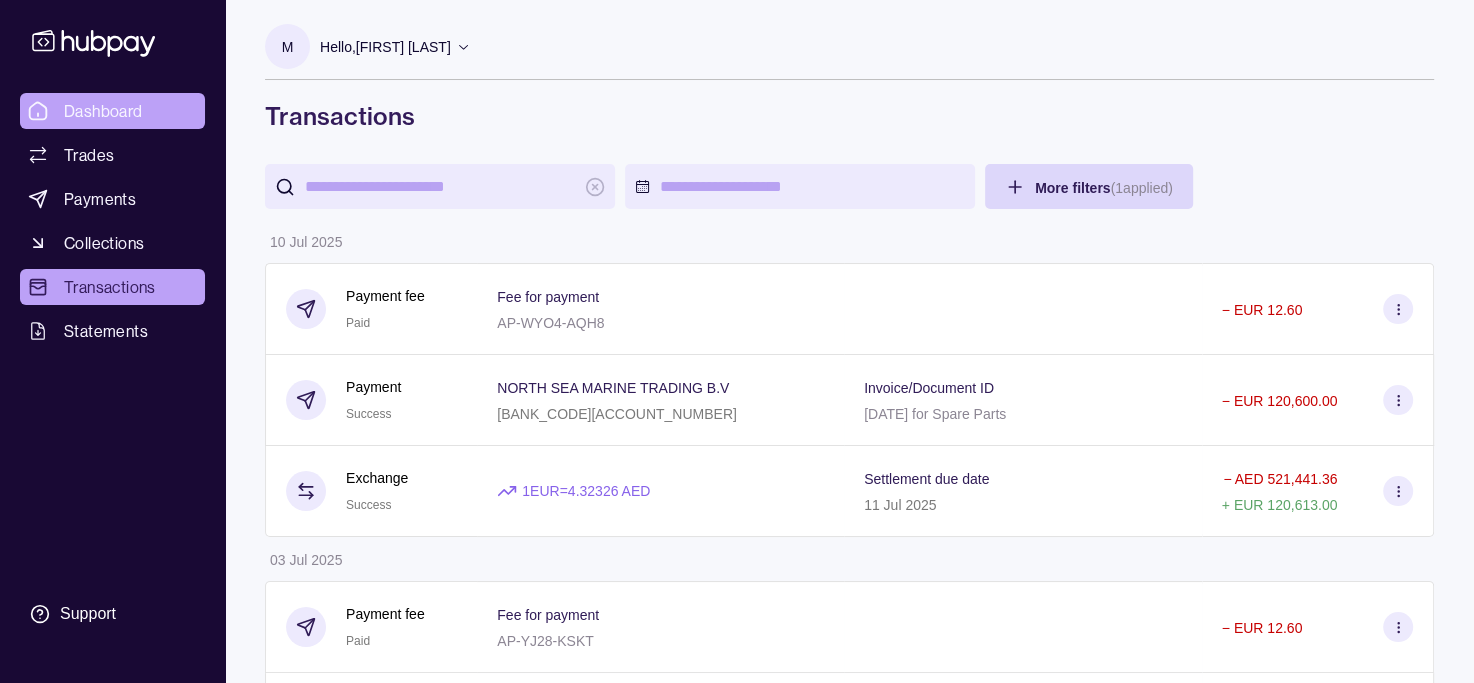 click on "Dashboard" at bounding box center [103, 111] 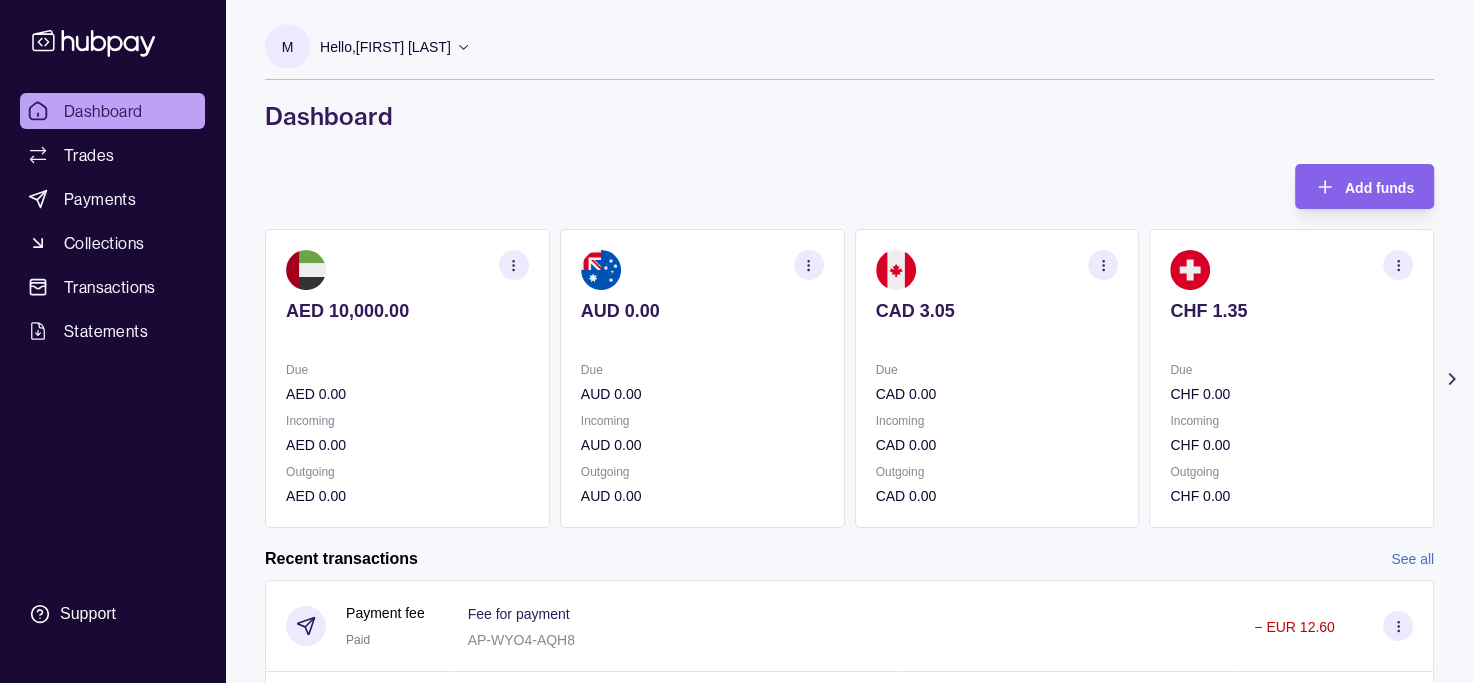 click 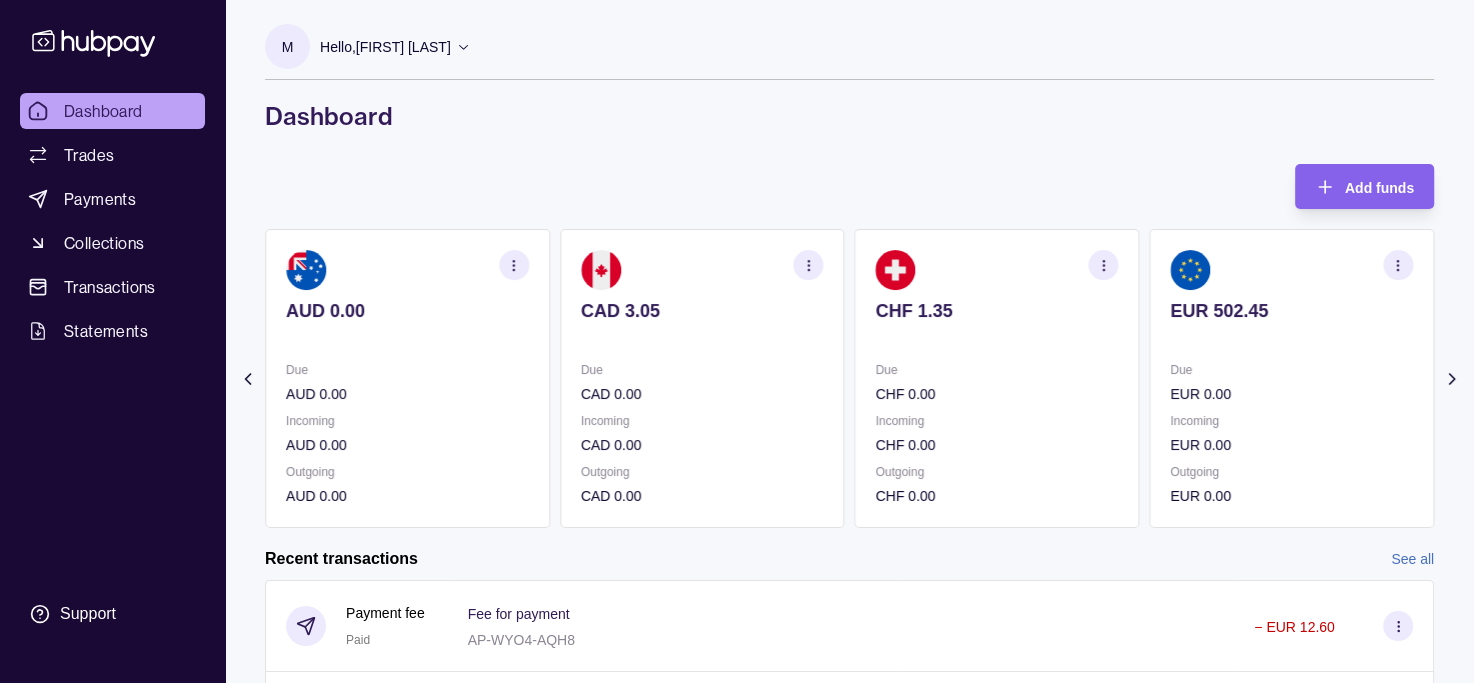click 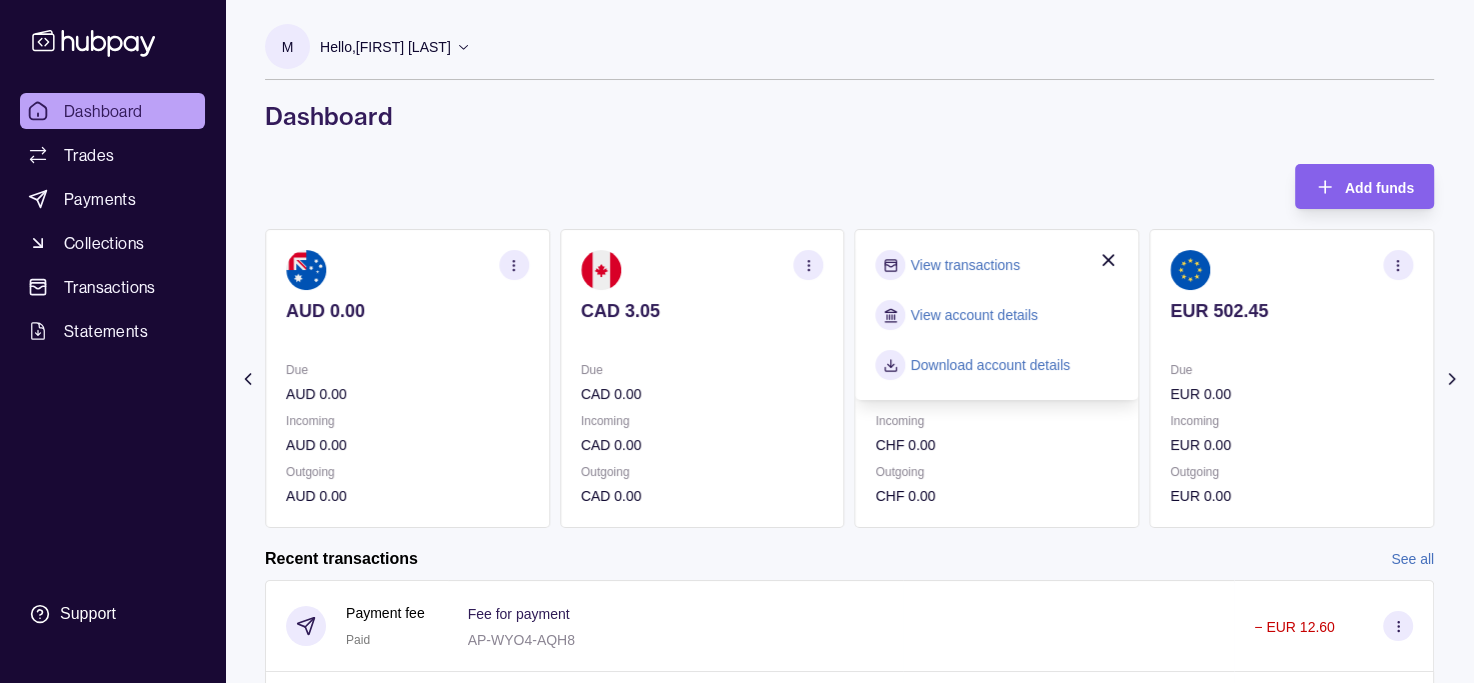 click on "View transactions" at bounding box center (965, 265) 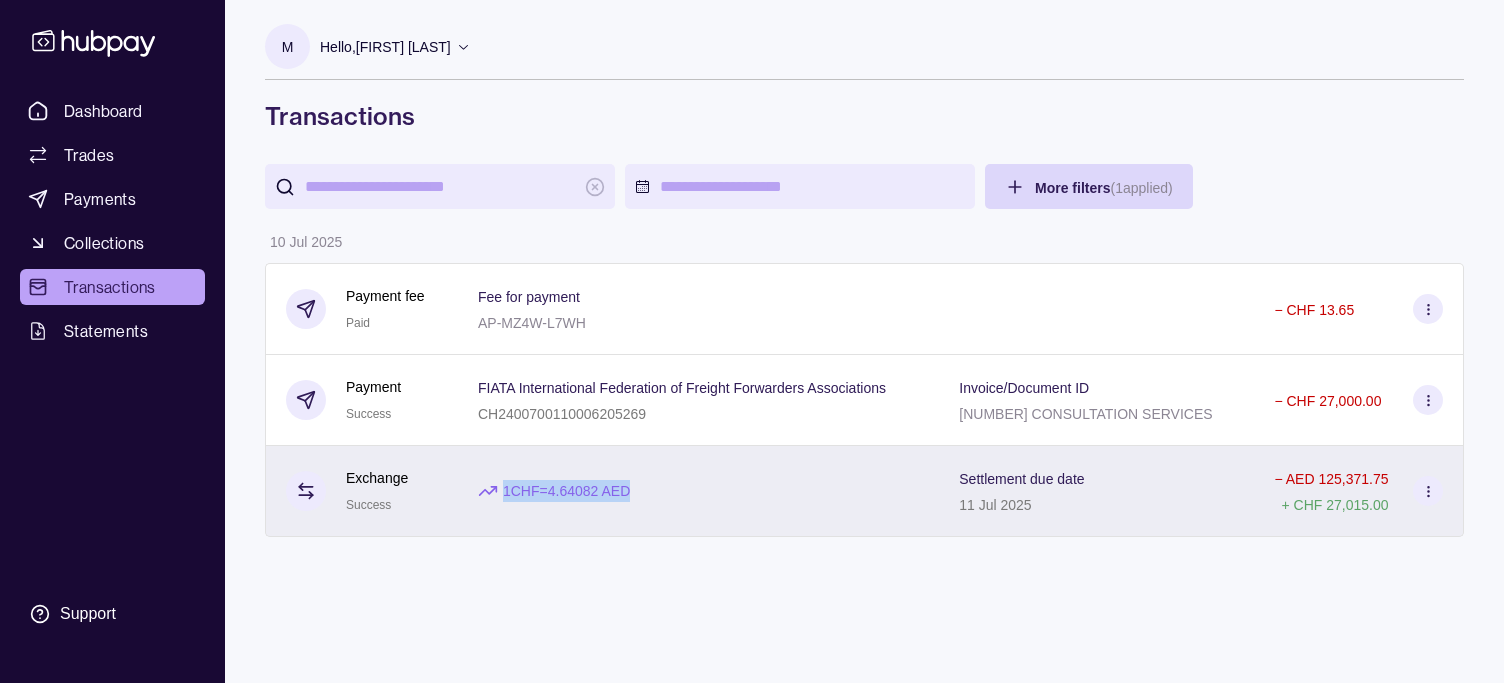drag, startPoint x: 504, startPoint y: 495, endPoint x: 650, endPoint y: 502, distance: 146.16771 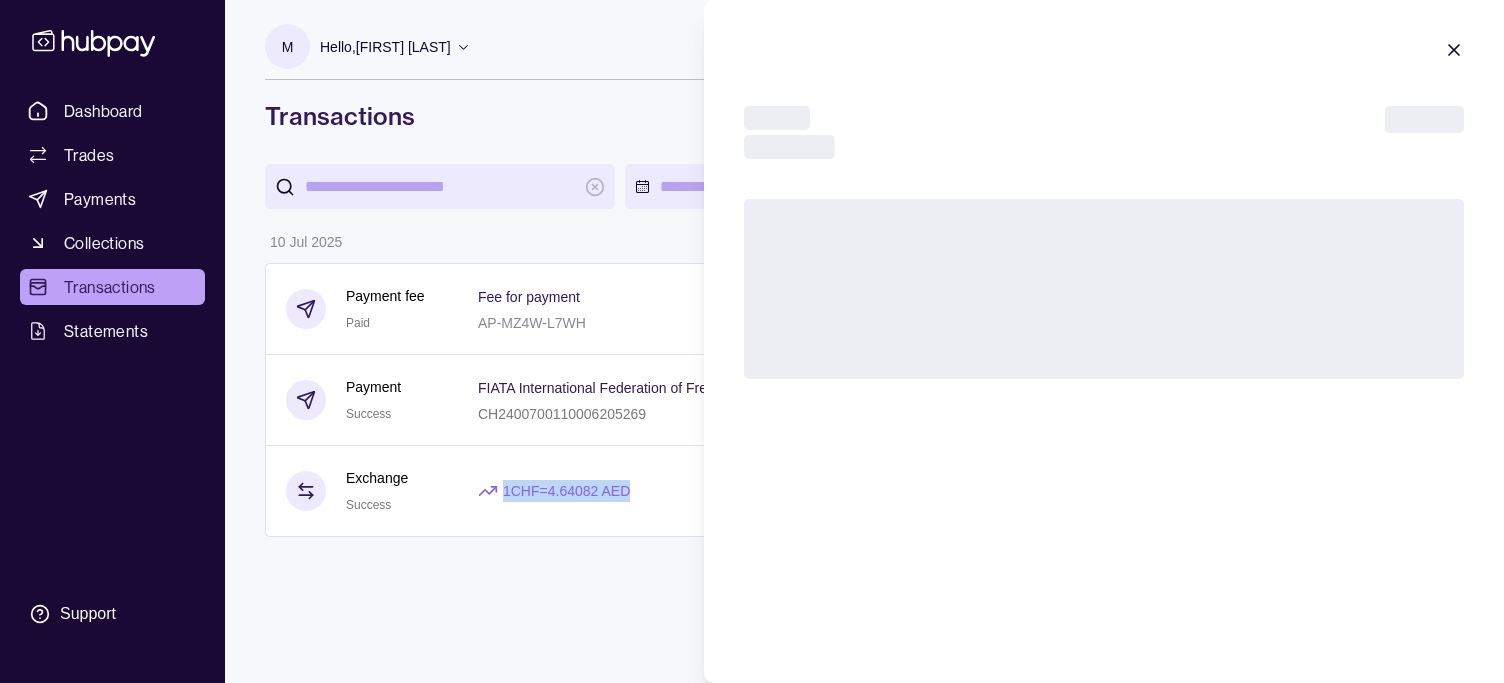 type 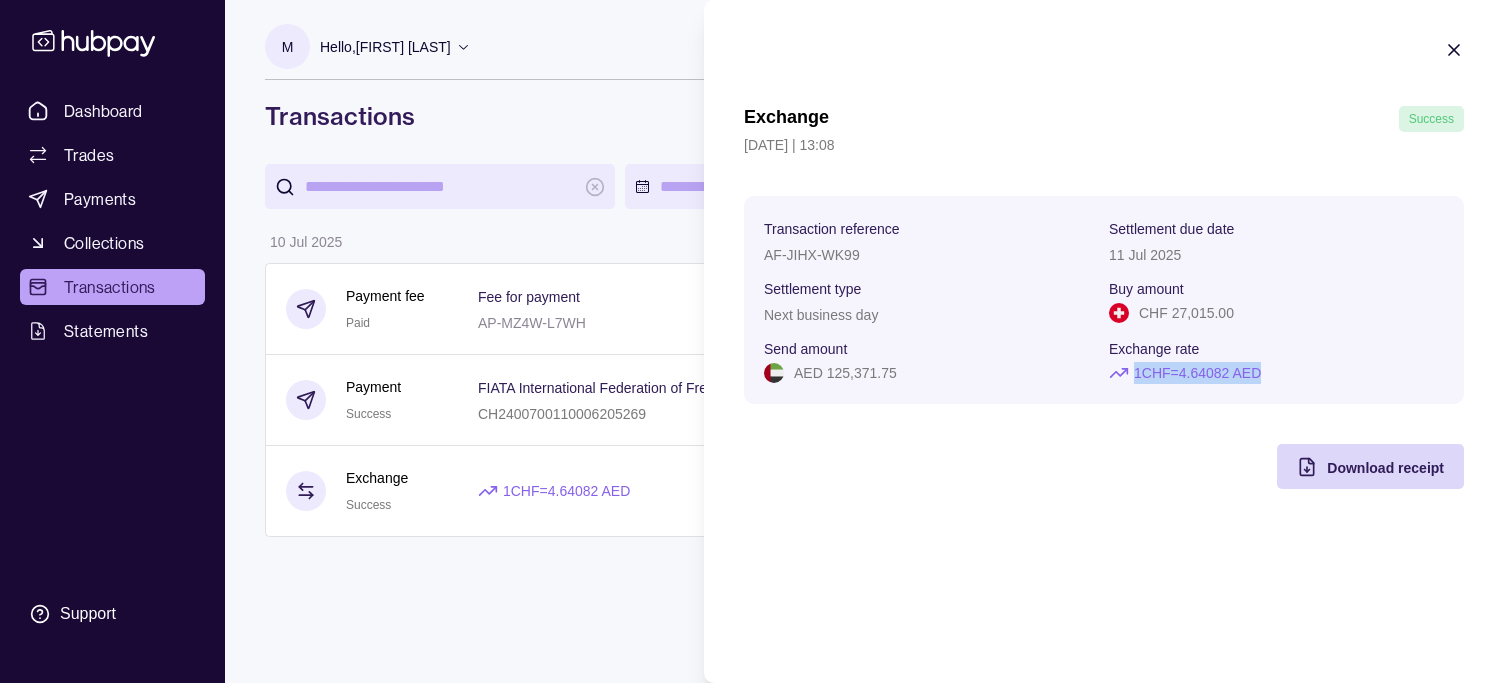 drag, startPoint x: 1134, startPoint y: 381, endPoint x: 1283, endPoint y: 381, distance: 149 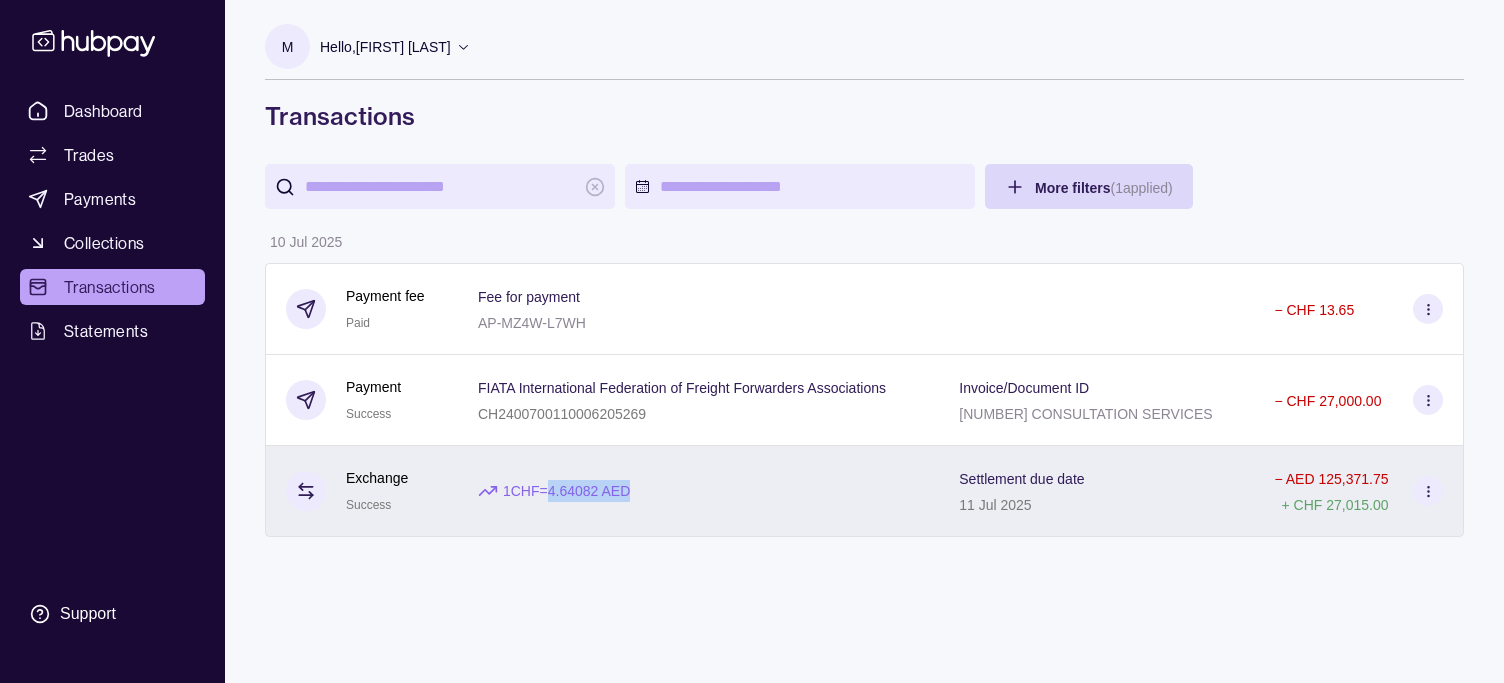 drag, startPoint x: 560, startPoint y: 494, endPoint x: 649, endPoint y: 499, distance: 89.140335 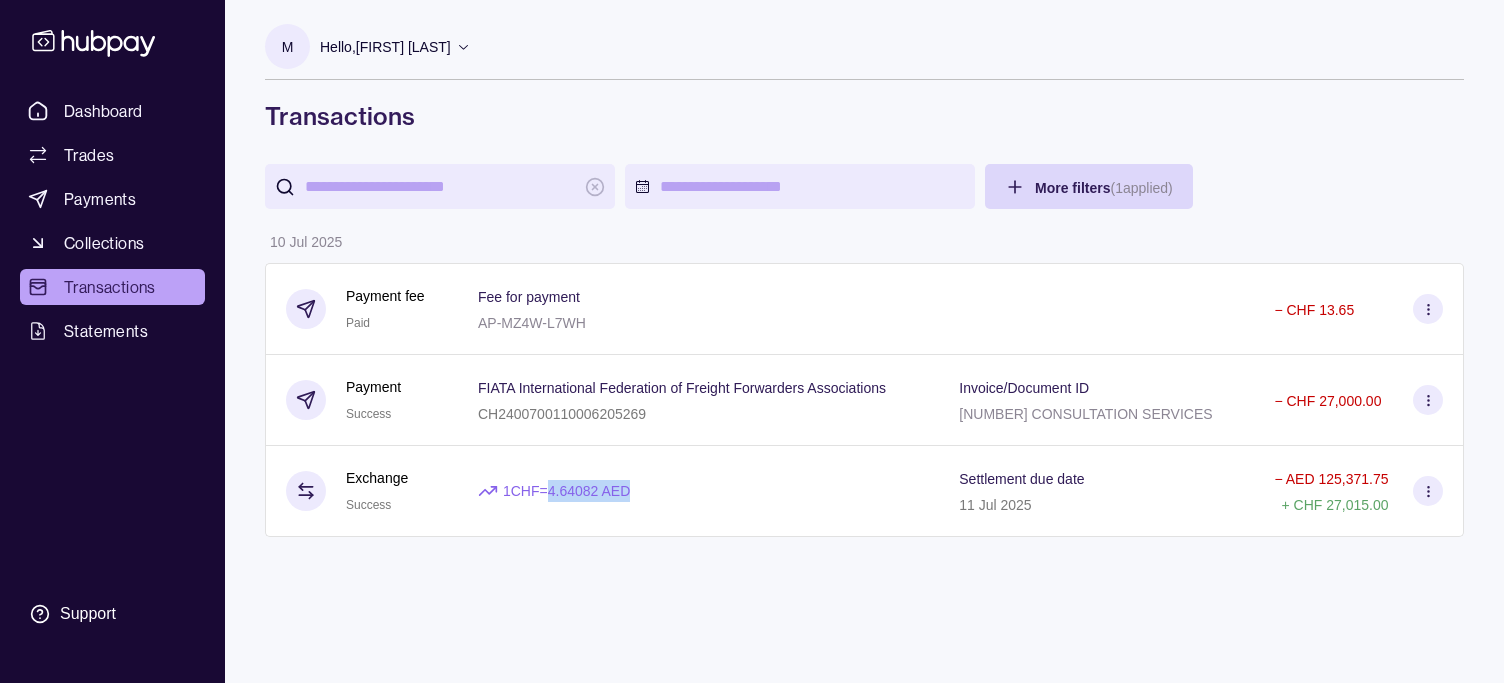 copy on "4.64082   AED" 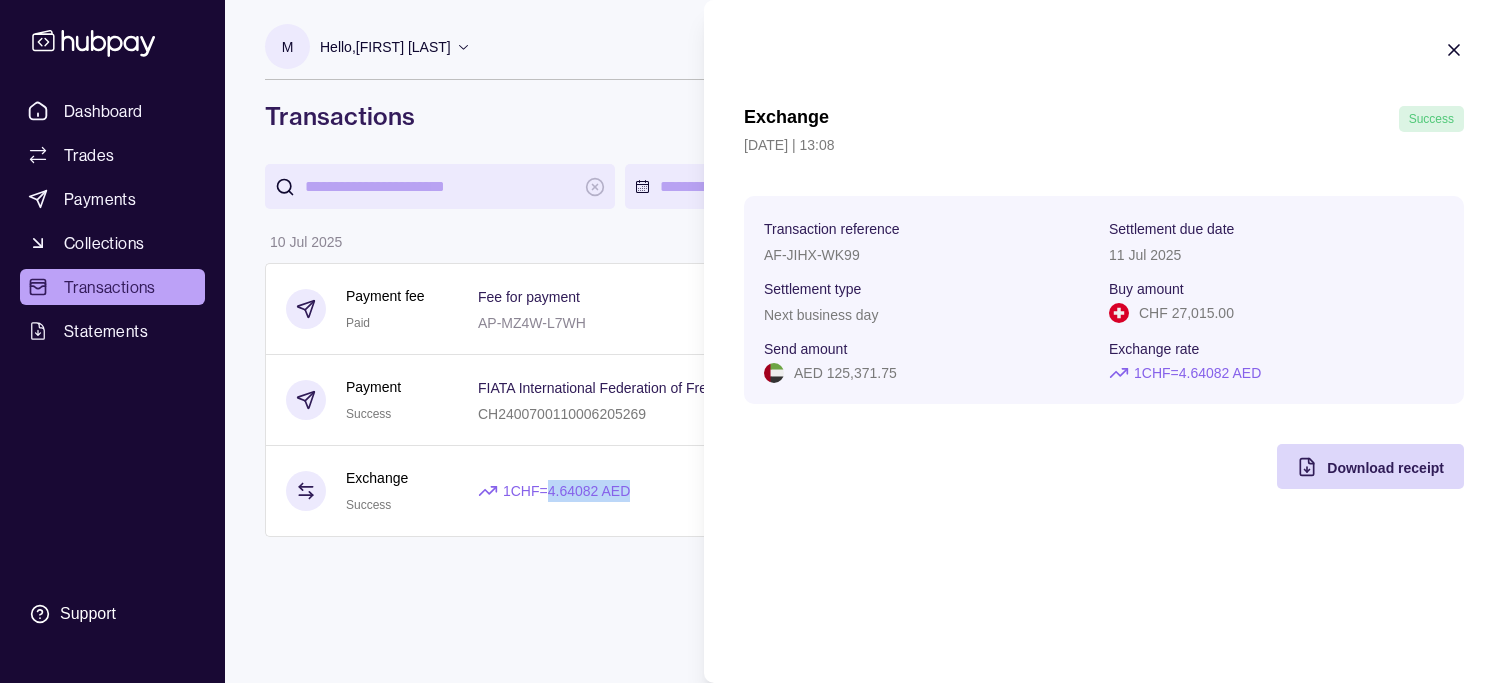 type 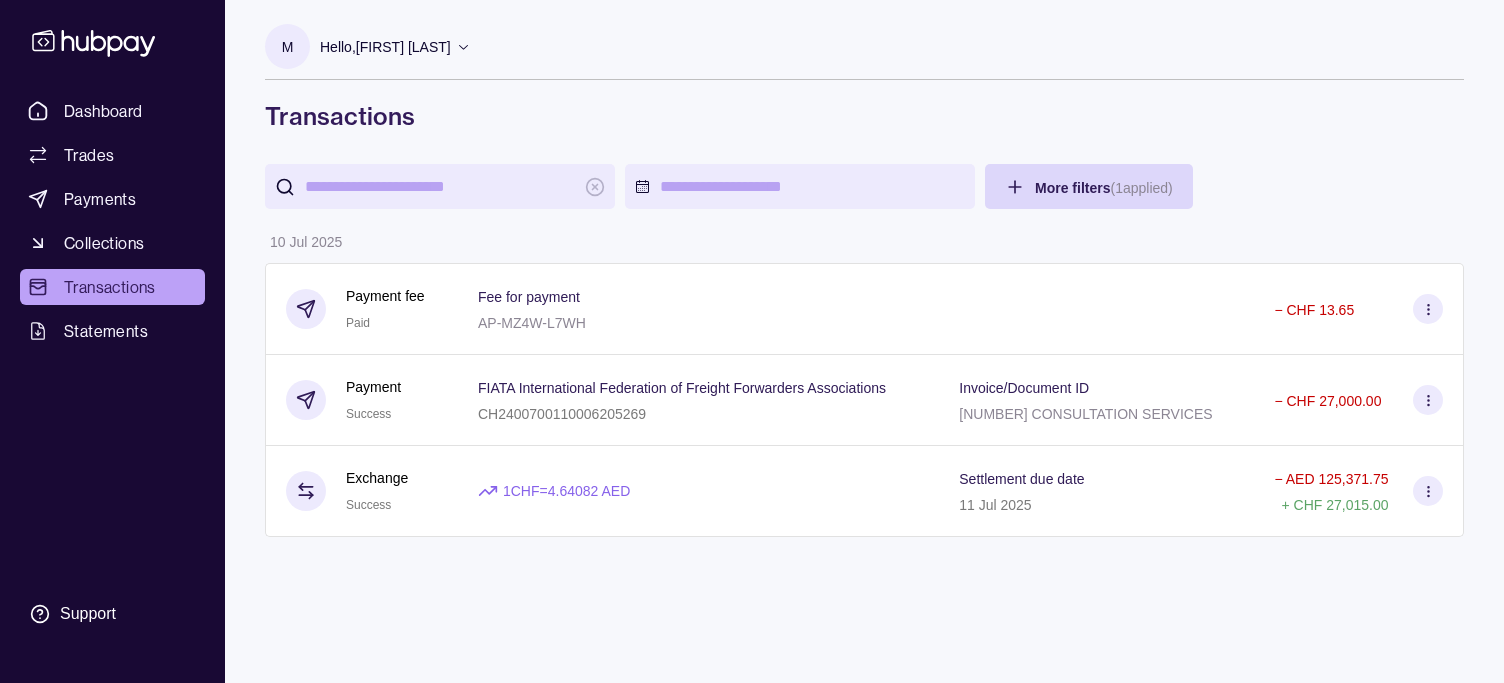 click on "More filters  ( 1  applied) Details Amount 10 Jul 2025 Payment fee Paid Fee for payment AP-MZ4W-L7WH −   CHF 13.65 Payment Success FIATA International Federation of Freight Forwarders Associations CH[NUMBER] Invoice/Document ID 25004585  CONSULTATION SERVICES −   CHF 27,000.00 Exchange Success 1  CHF  =  4.64082   AED Settlement due date 11 Jul 2025 −   AED 125,371.75 +   CHF 27,015.00" at bounding box center (864, 370) 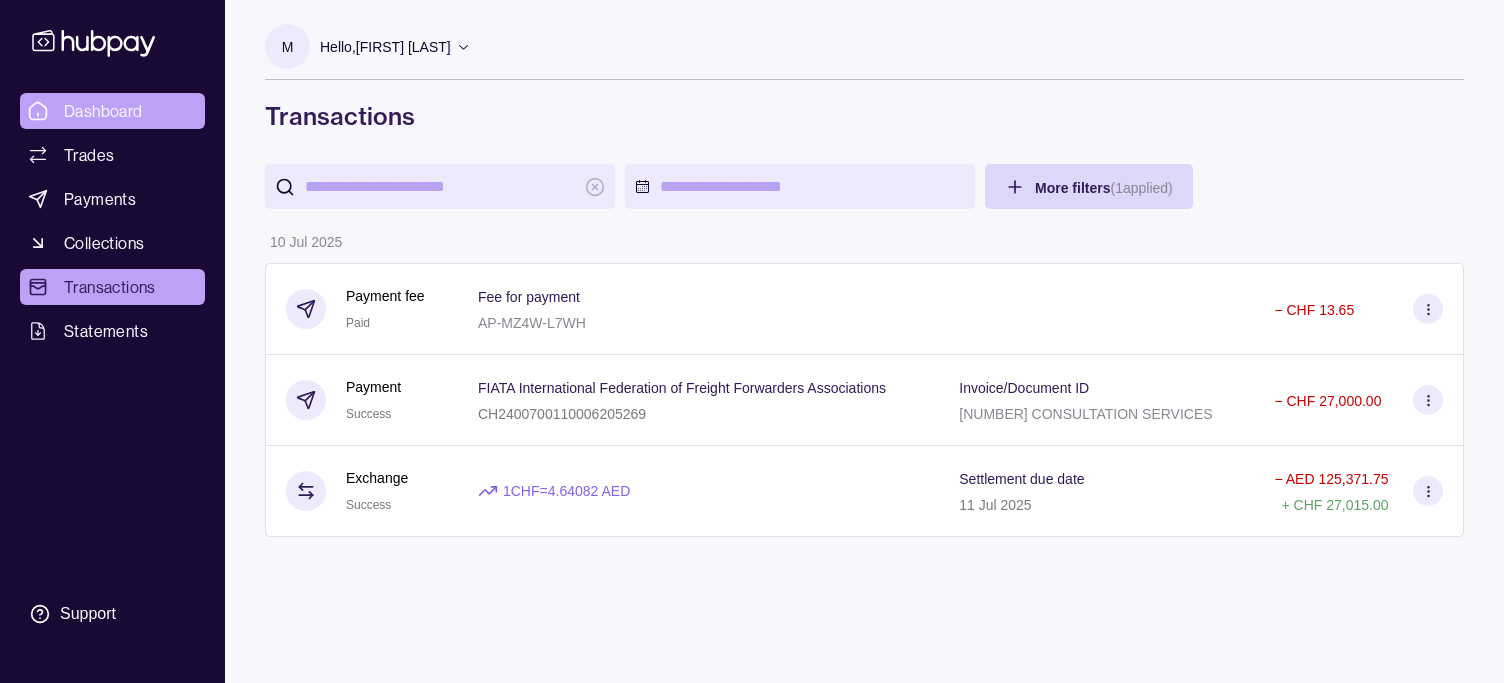 click on "Dashboard" at bounding box center (103, 111) 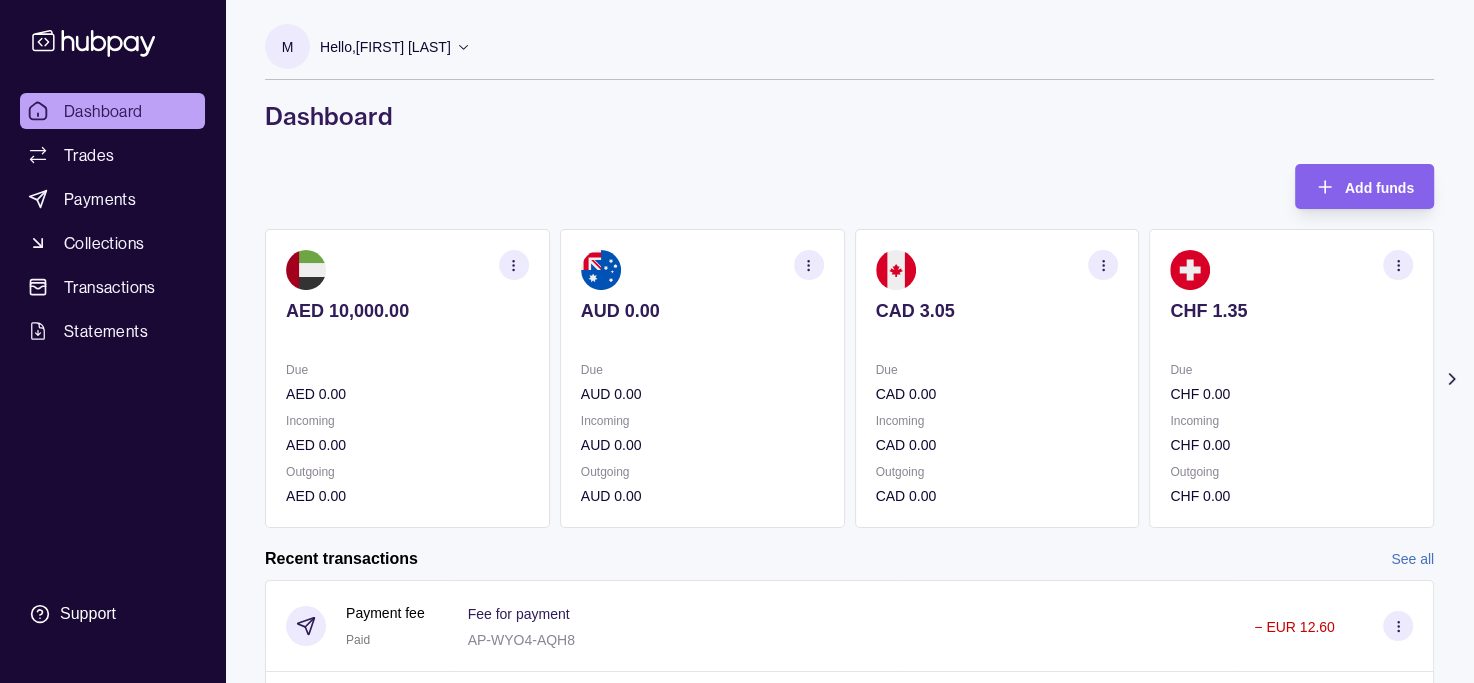 click on "M Hello,  [FIRST] [LAST] COURTEOUS ATTIRE INTERNATIONAL FZE Account Terms and conditions Privacy policy Sign out Dashboard Add funds AED 10,000.00                                                                                                               Due AED 0.00 Incoming AED 0.00 Outgoing AED 0.00 AUD 0.00                                                                                                               Due AUD 0.00 Incoming AUD 0.00 Outgoing AUD 0.00 CAD 3.05                                                                                                               Due CAD 0.00 Incoming CAD 0.00 Outgoing CAD 0.00 CHF 1.35                                                                                                               Due CHF 0.00 Incoming CHF 0.00 Outgoing" at bounding box center (849, 538) 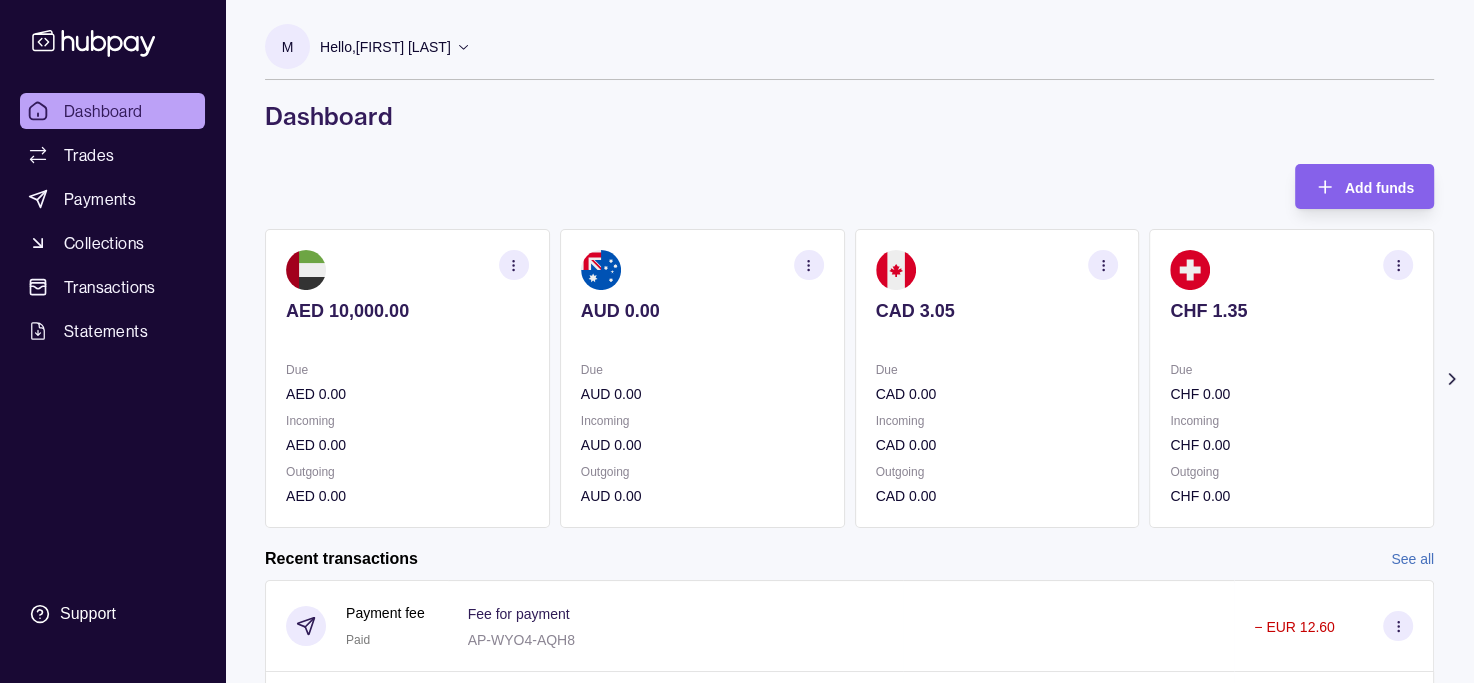 click on "Dashboard" at bounding box center (849, 116) 